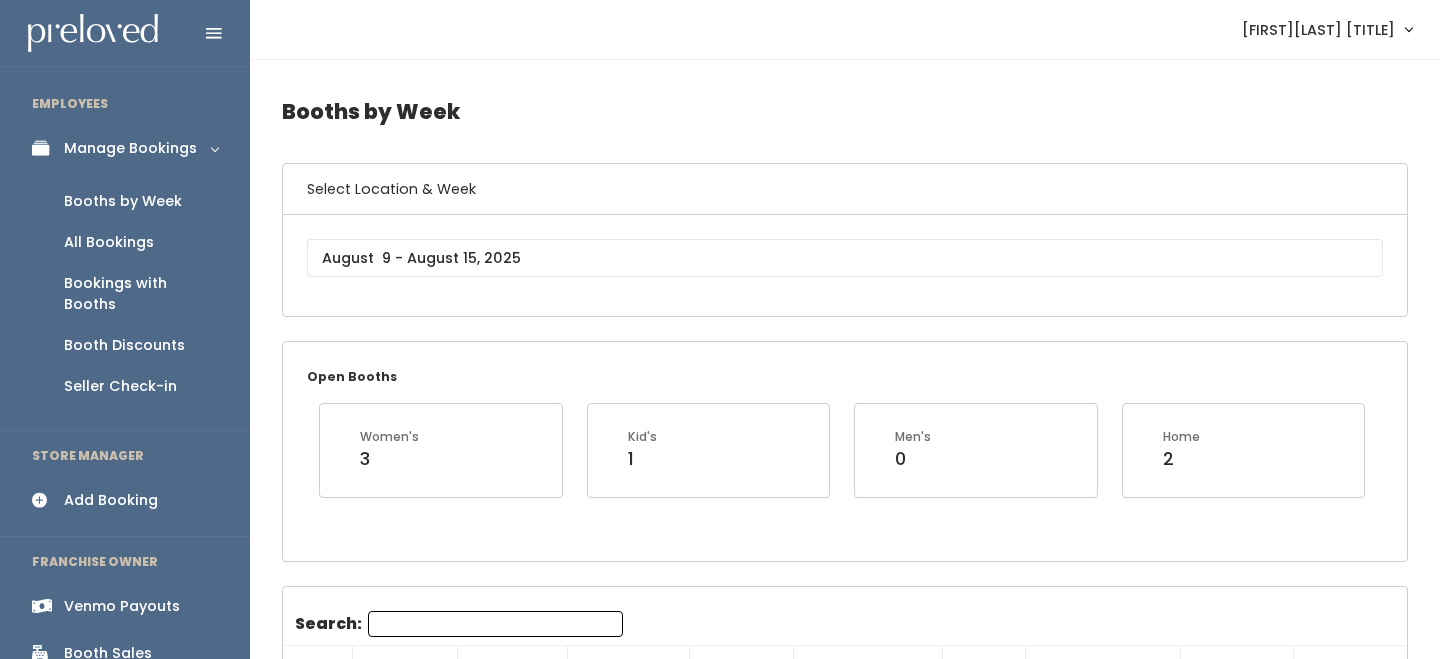 scroll, scrollTop: 0, scrollLeft: 0, axis: both 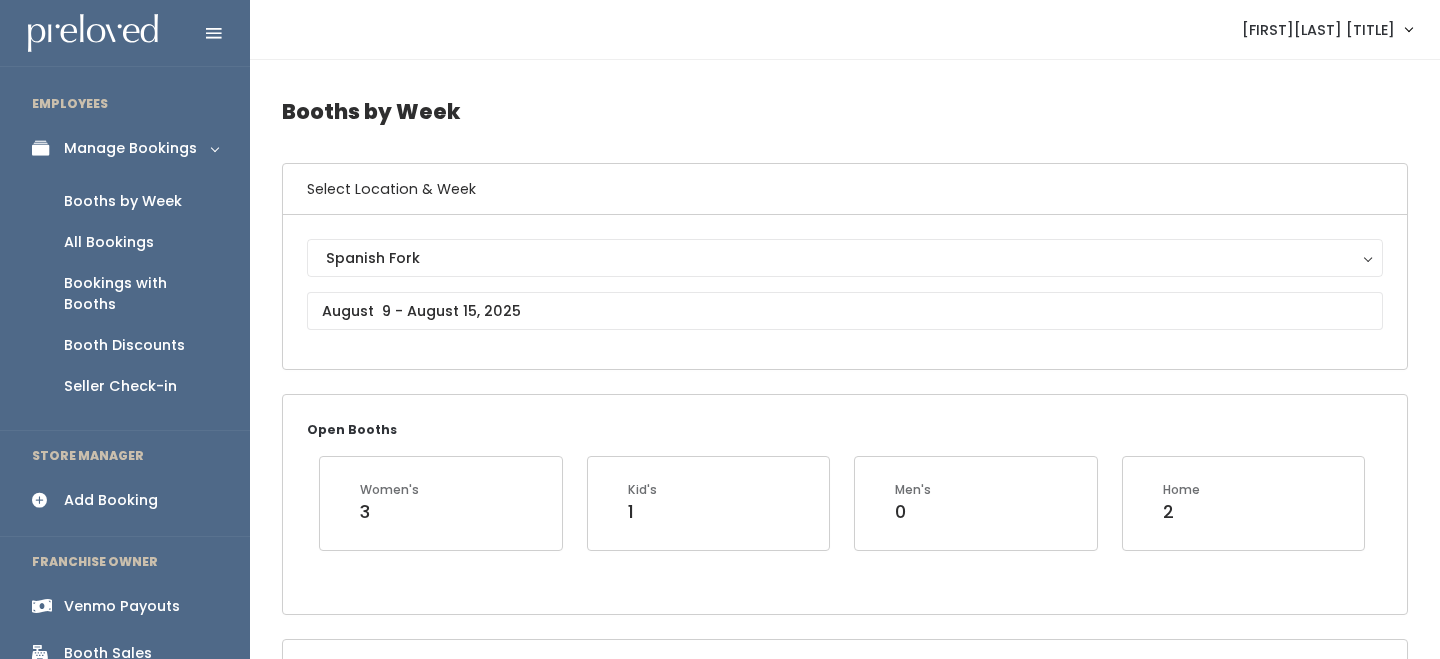 click on "Add Booking" at bounding box center (111, 500) 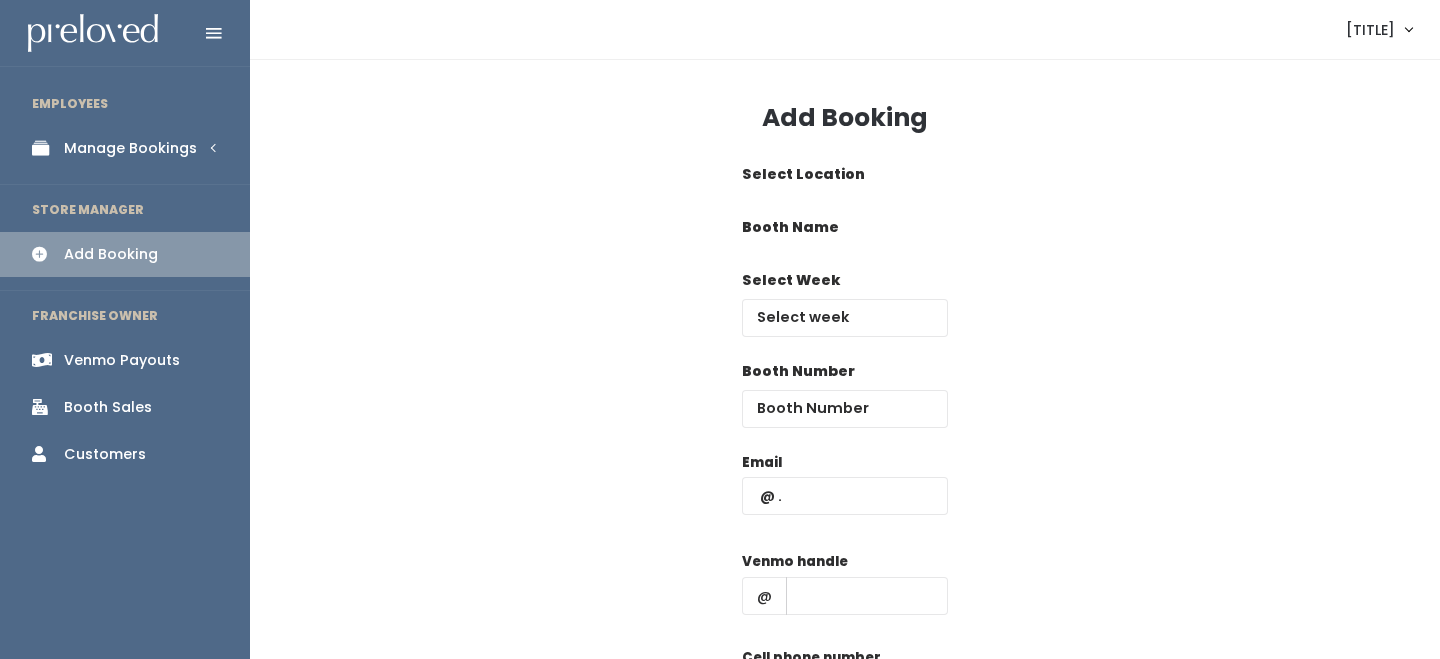 scroll, scrollTop: 0, scrollLeft: 0, axis: both 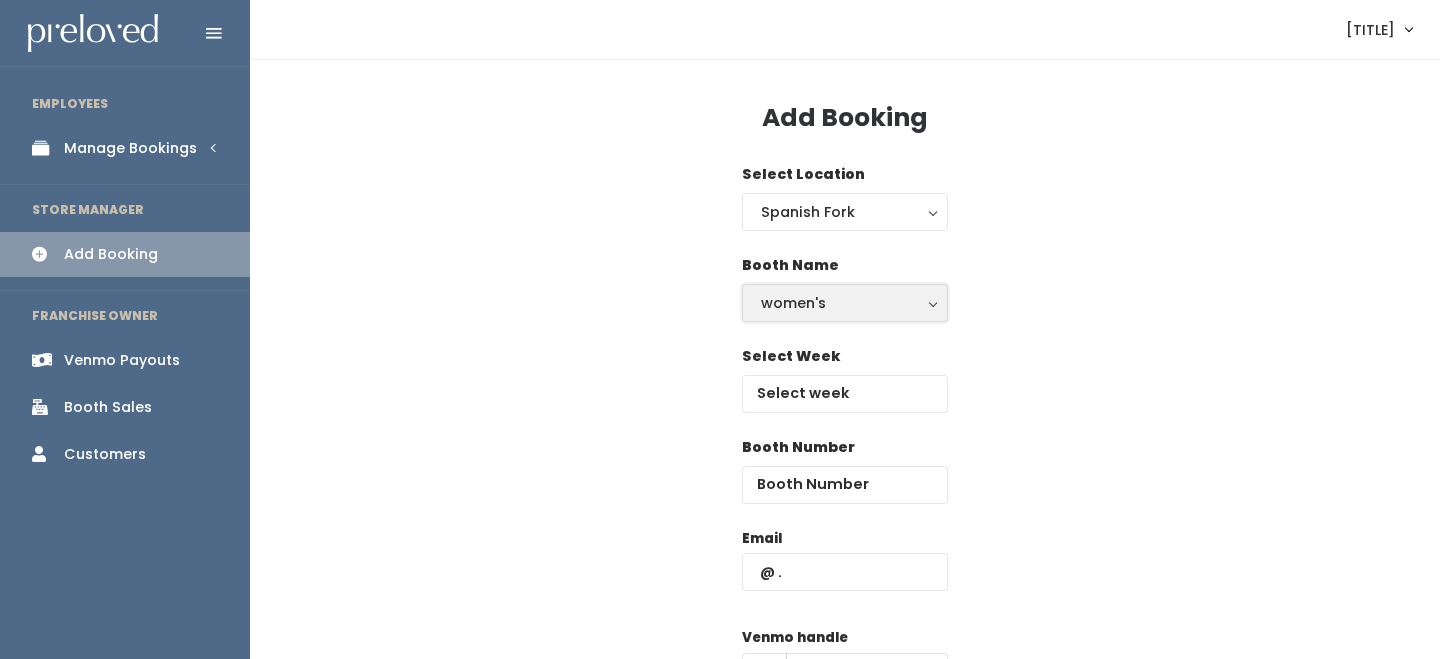 click on "women's" at bounding box center (845, 303) 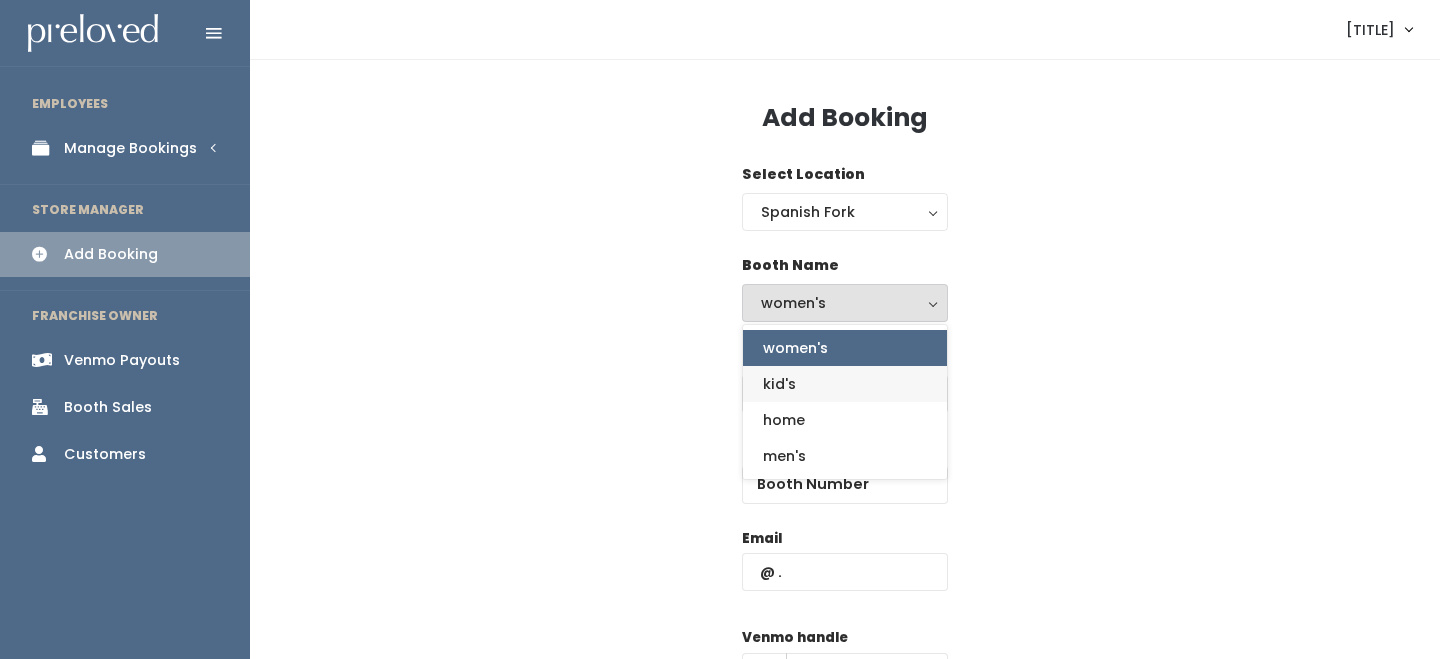 click on "kid's" at bounding box center (779, 384) 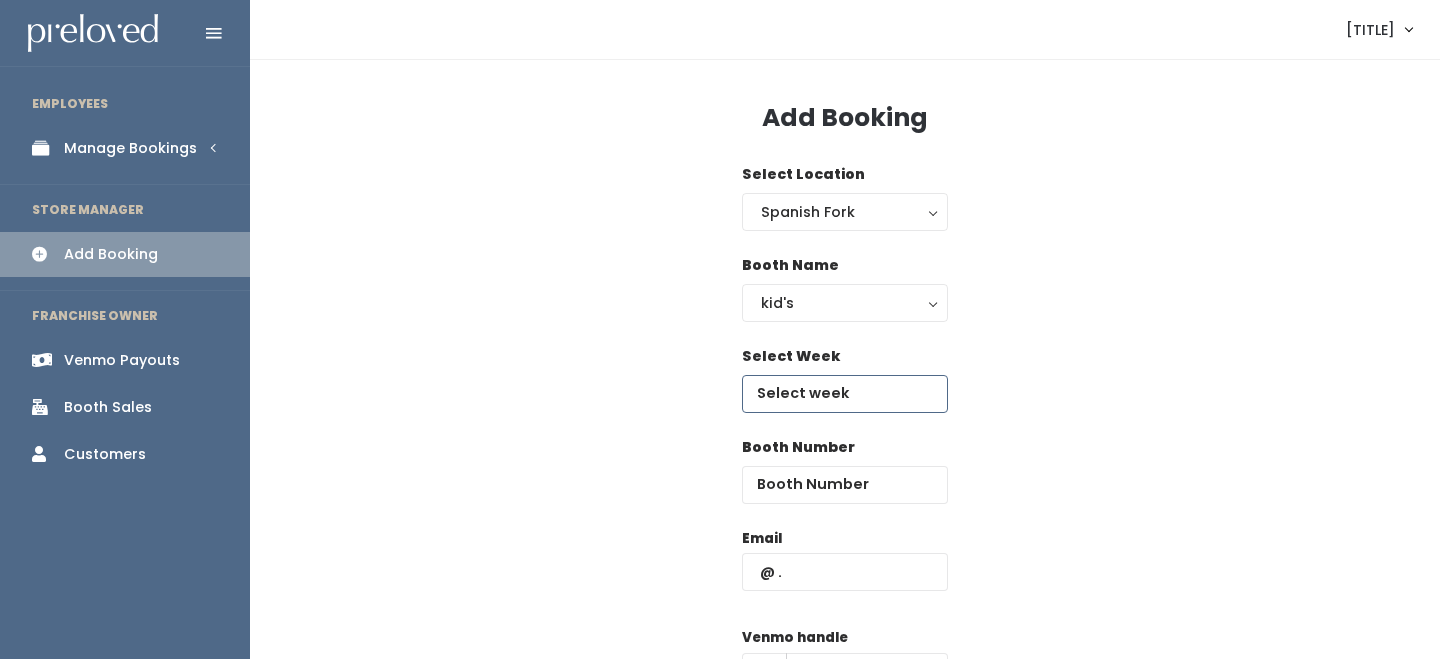 click at bounding box center [845, 394] 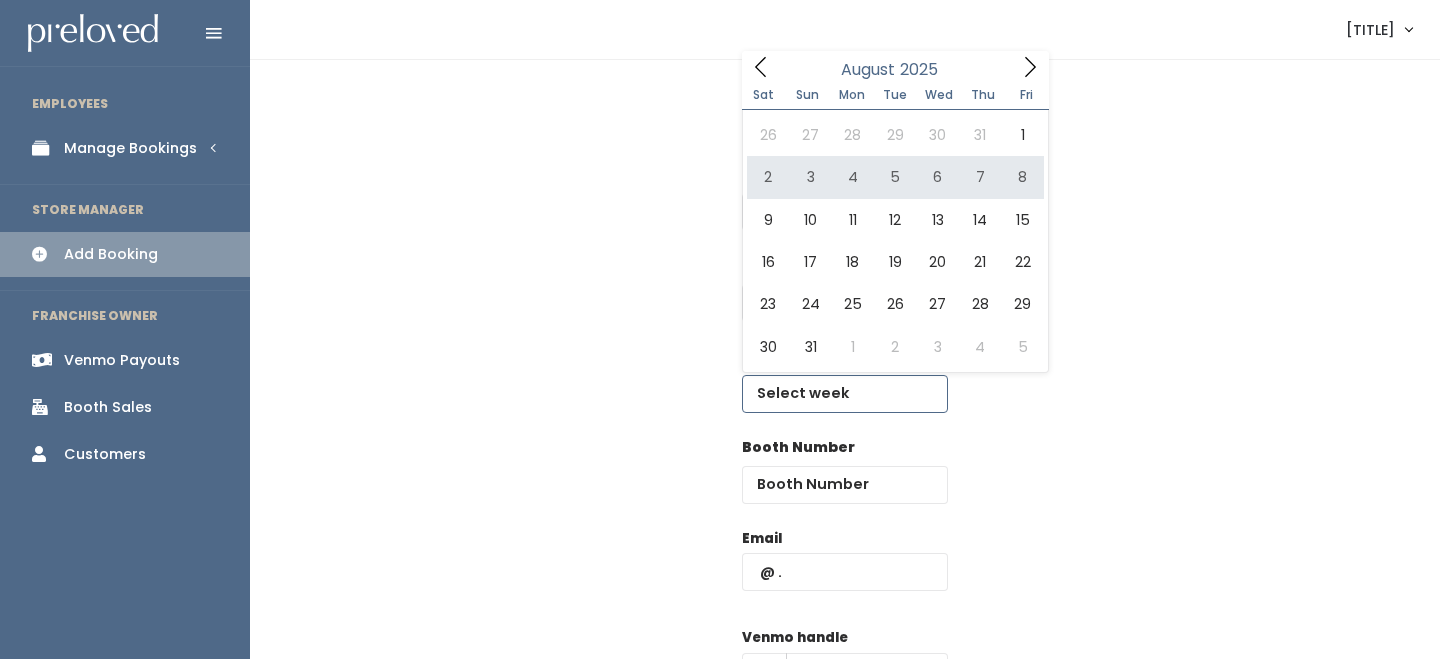 type on "August 2 to August 8" 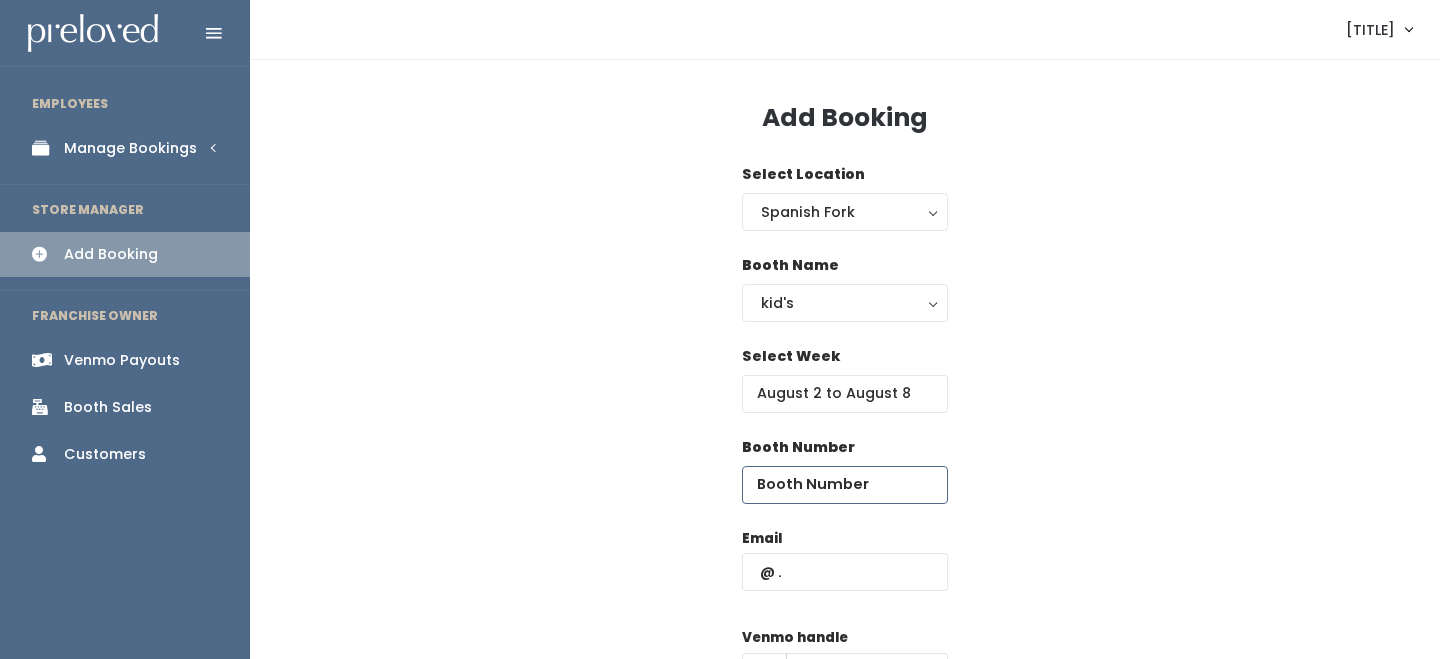 click at bounding box center (845, 485) 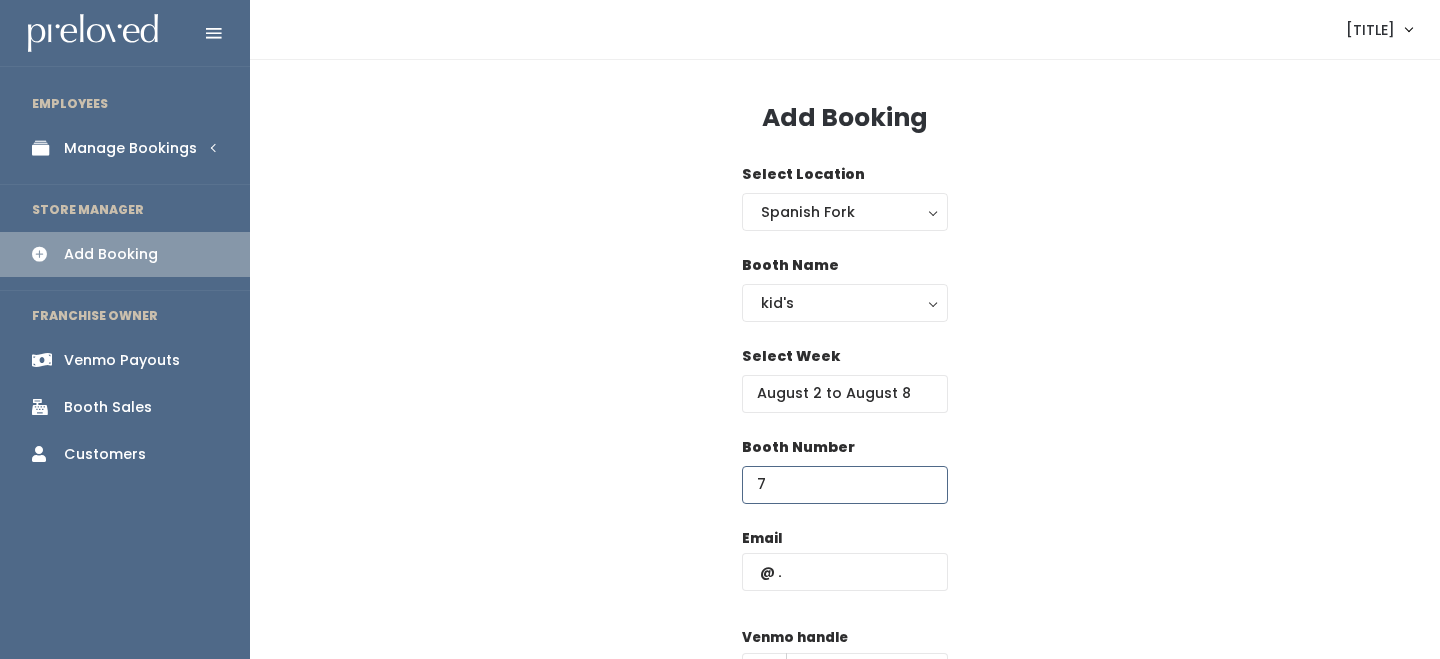 type on "7" 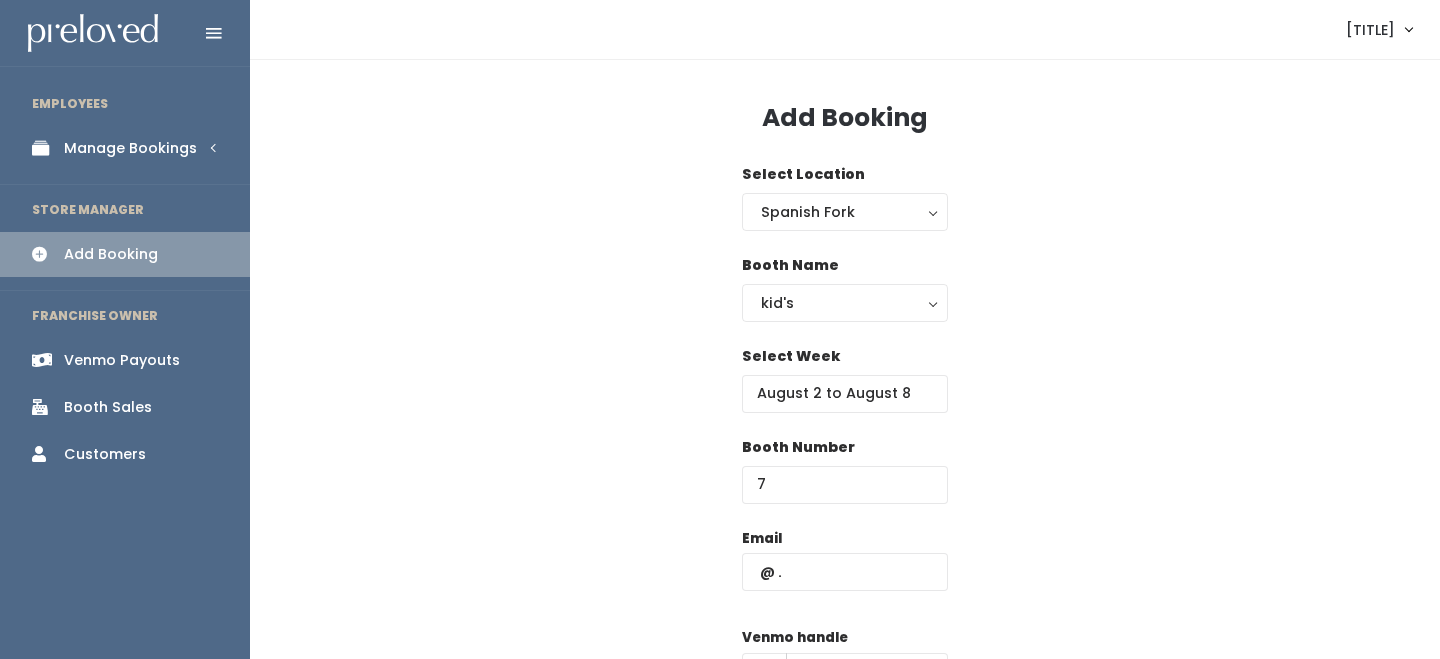 click on "Email" at bounding box center [845, 570] 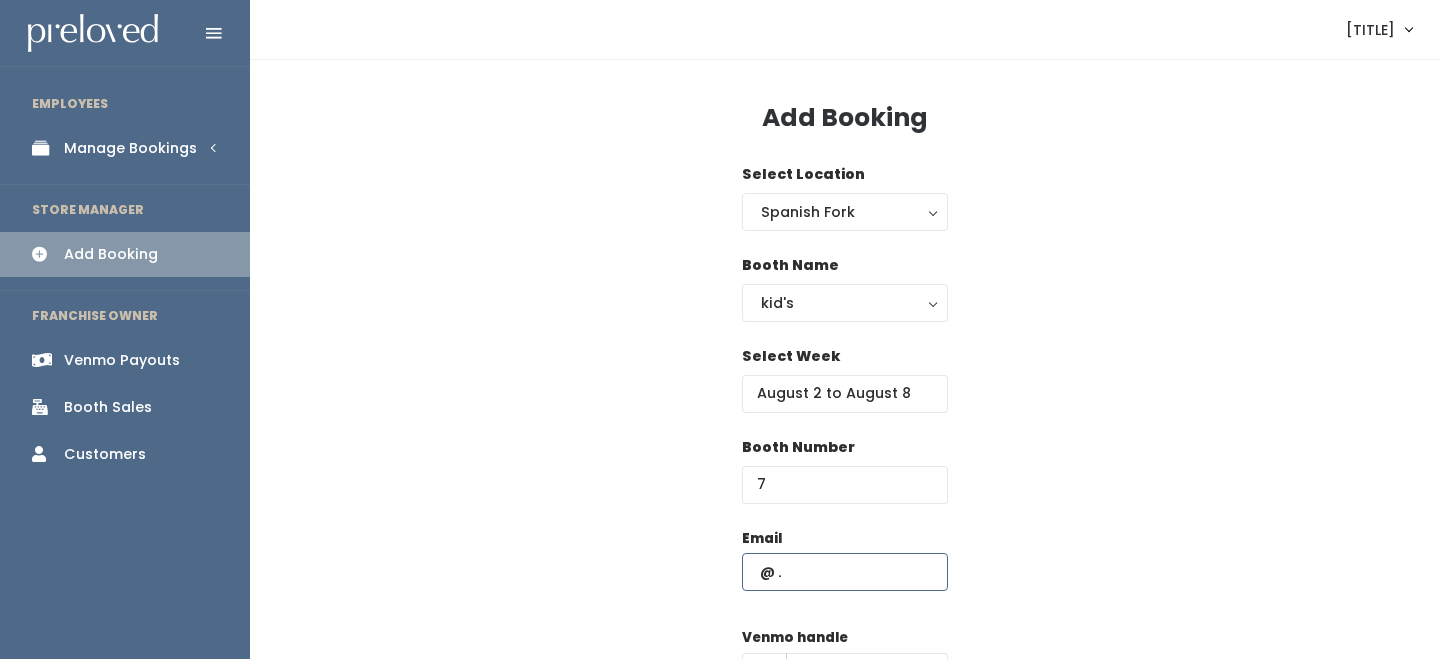 click at bounding box center [845, 572] 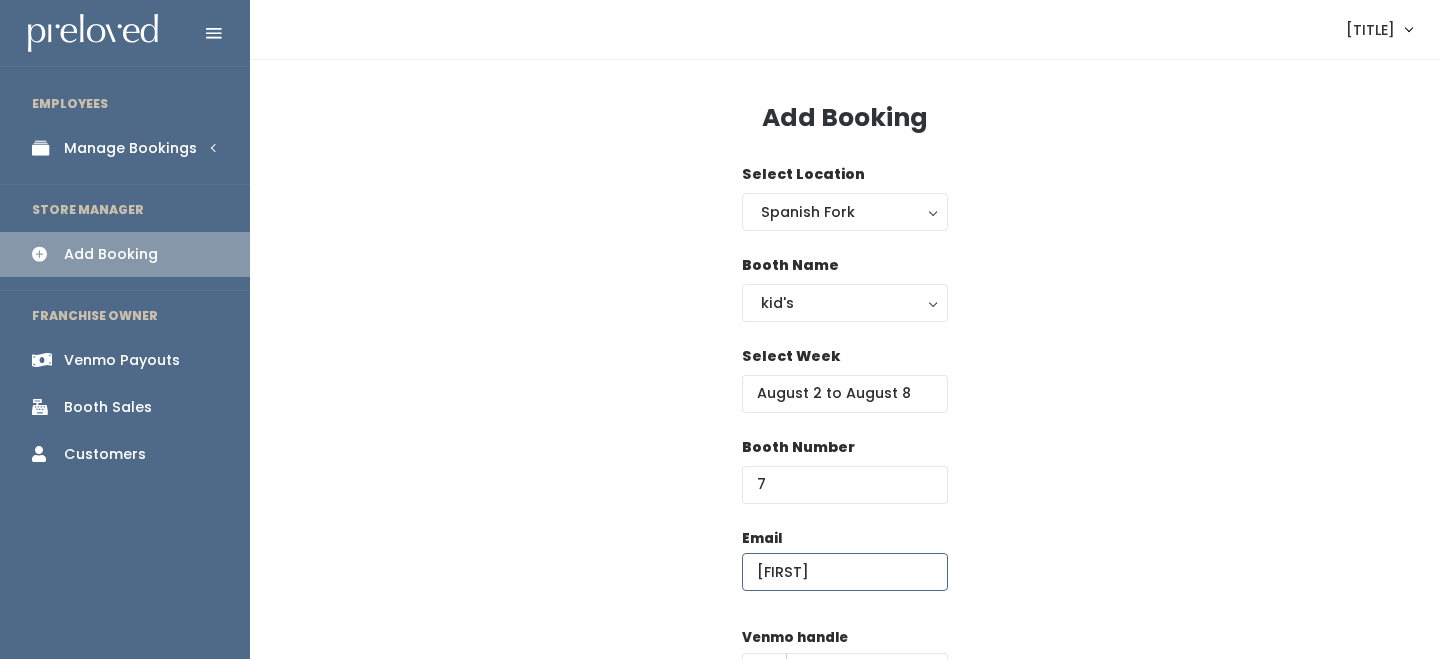 type on "katevan04@gmail.com" 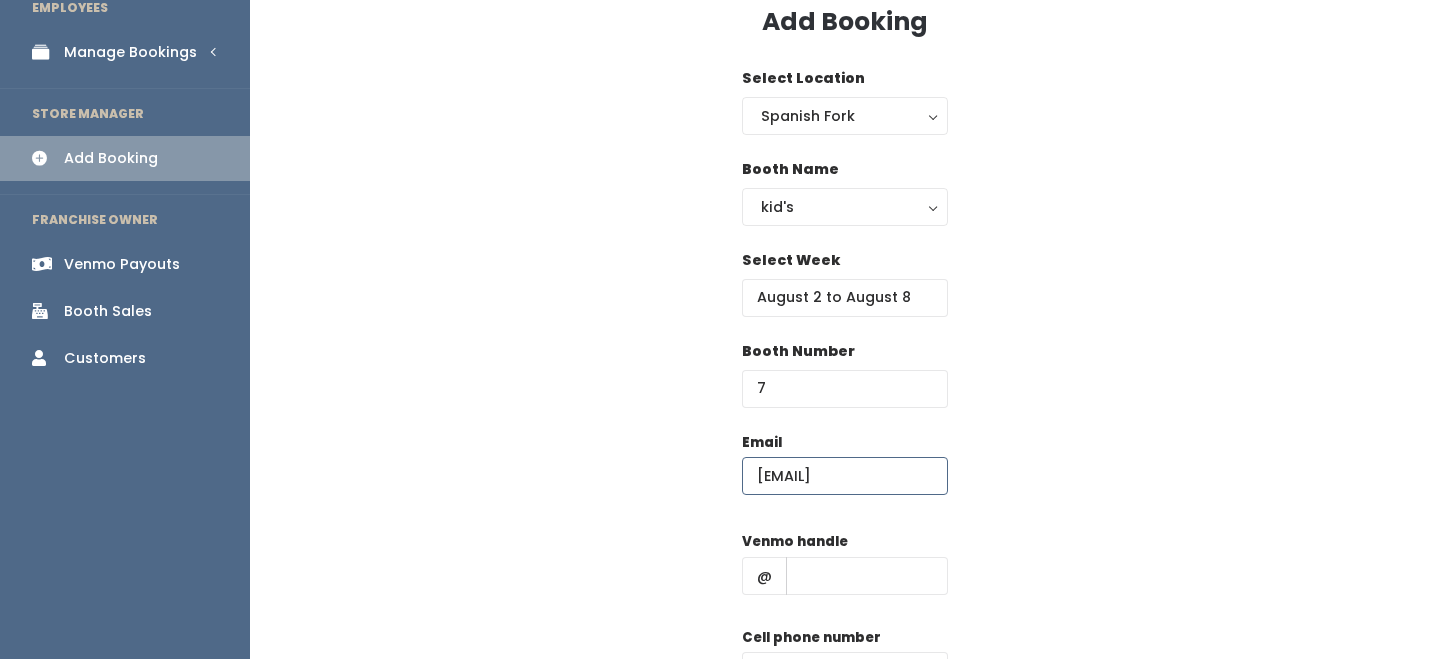 scroll, scrollTop: 214, scrollLeft: 0, axis: vertical 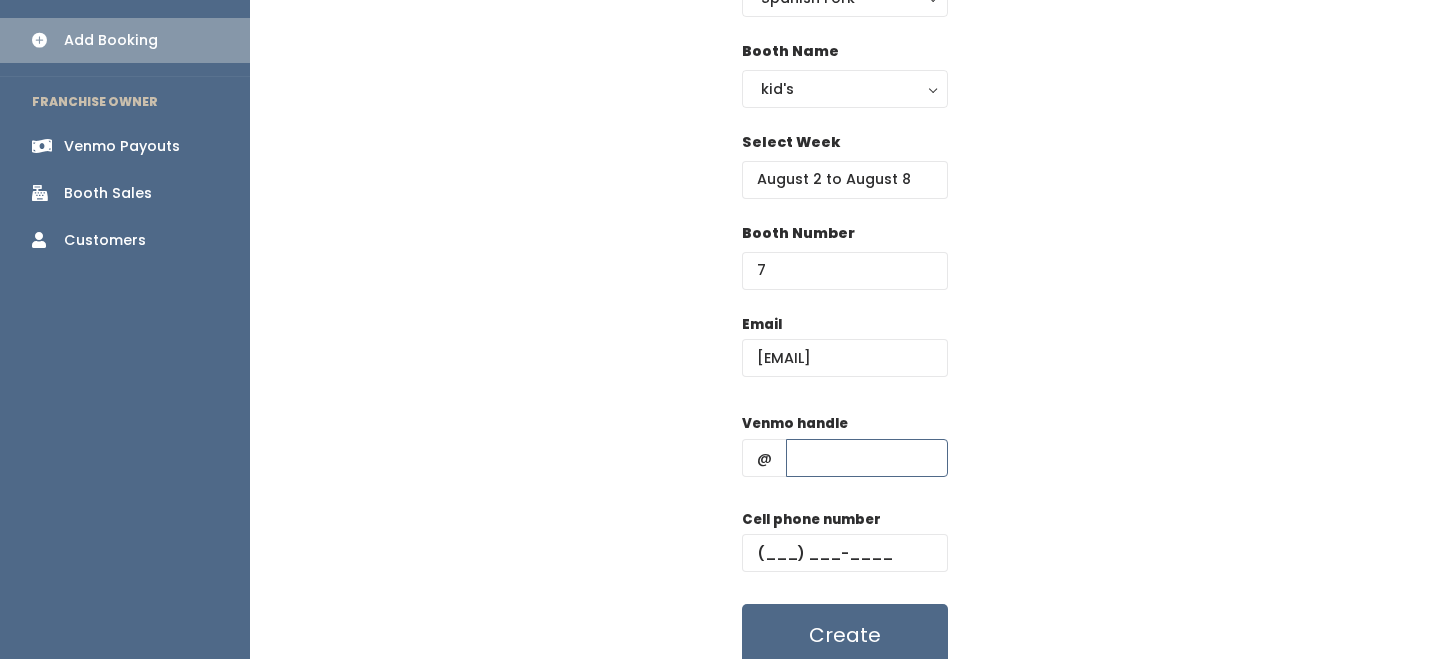 click at bounding box center [867, 458] 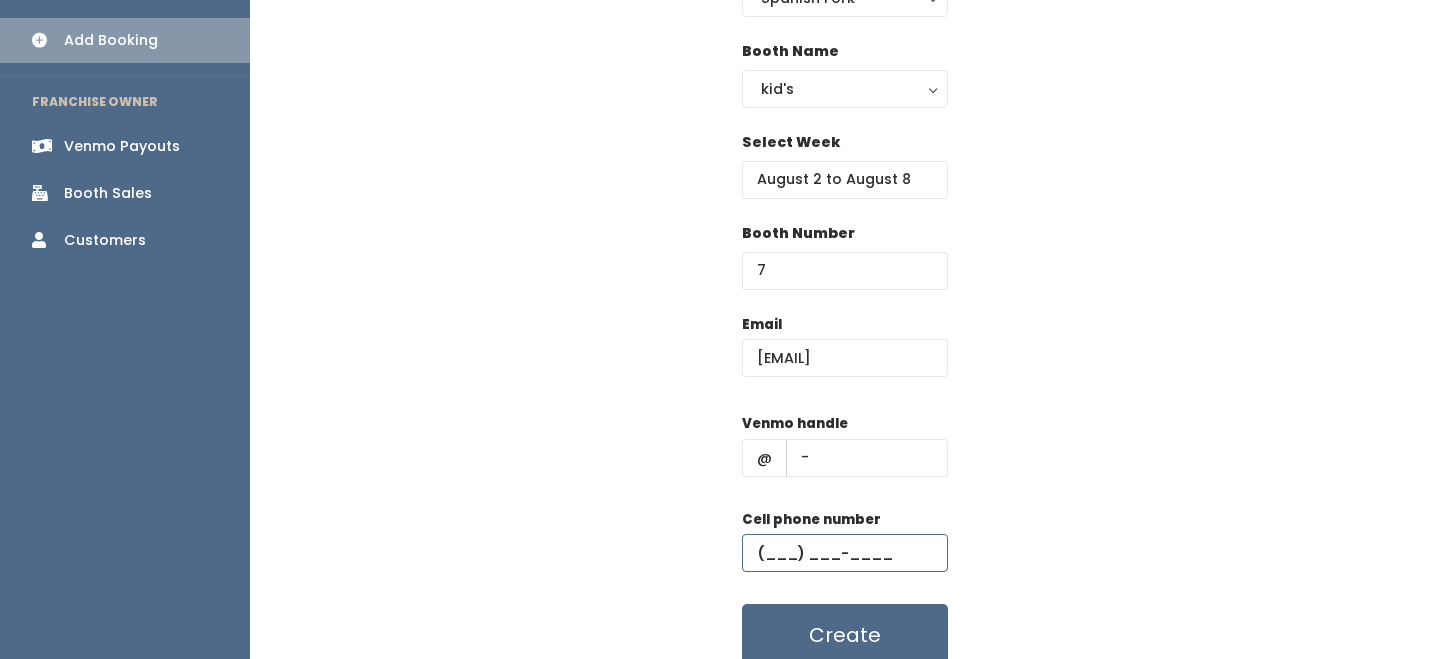 click at bounding box center [845, 553] 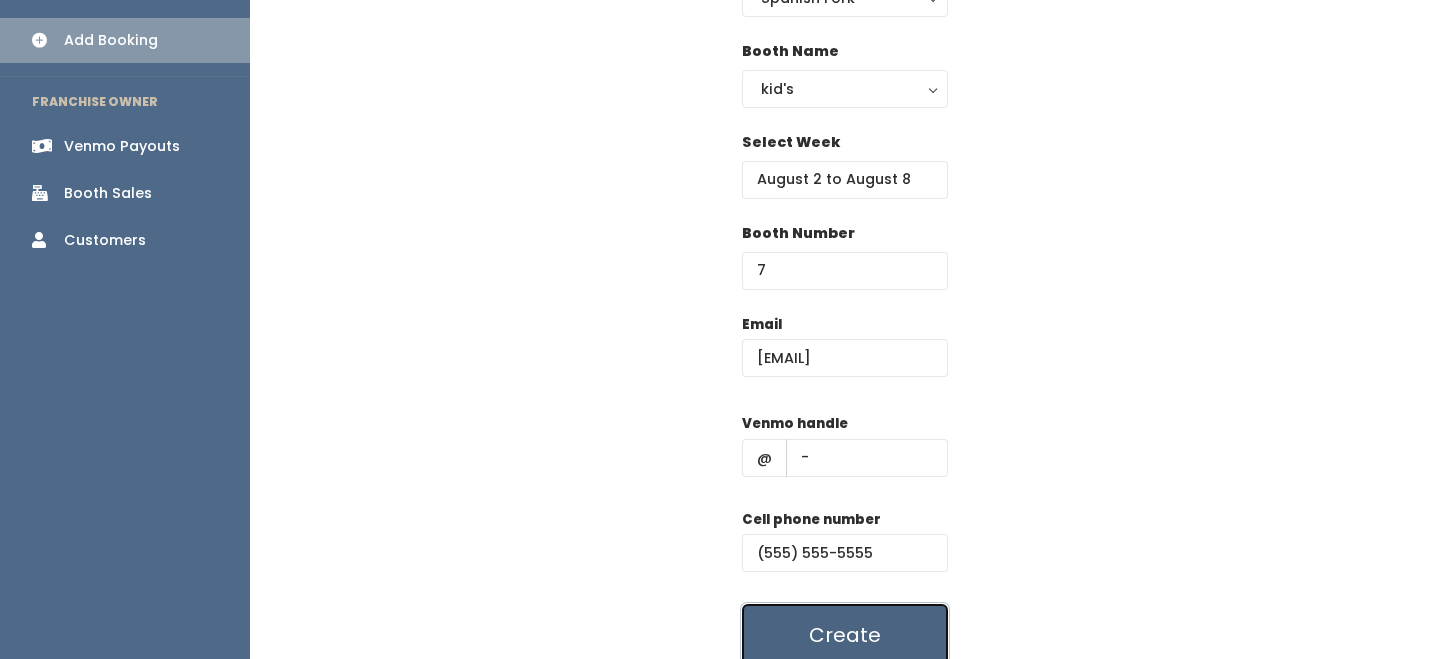 click on "Create" at bounding box center [845, 635] 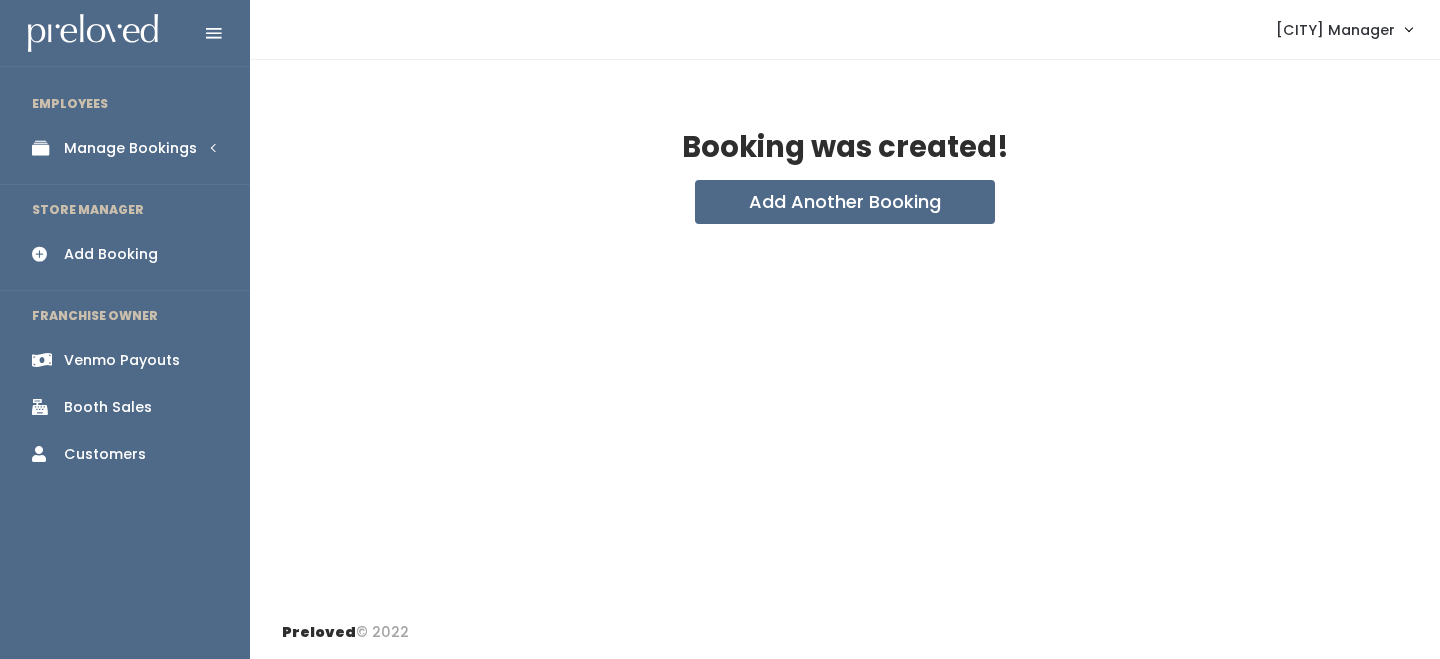 scroll, scrollTop: 0, scrollLeft: 0, axis: both 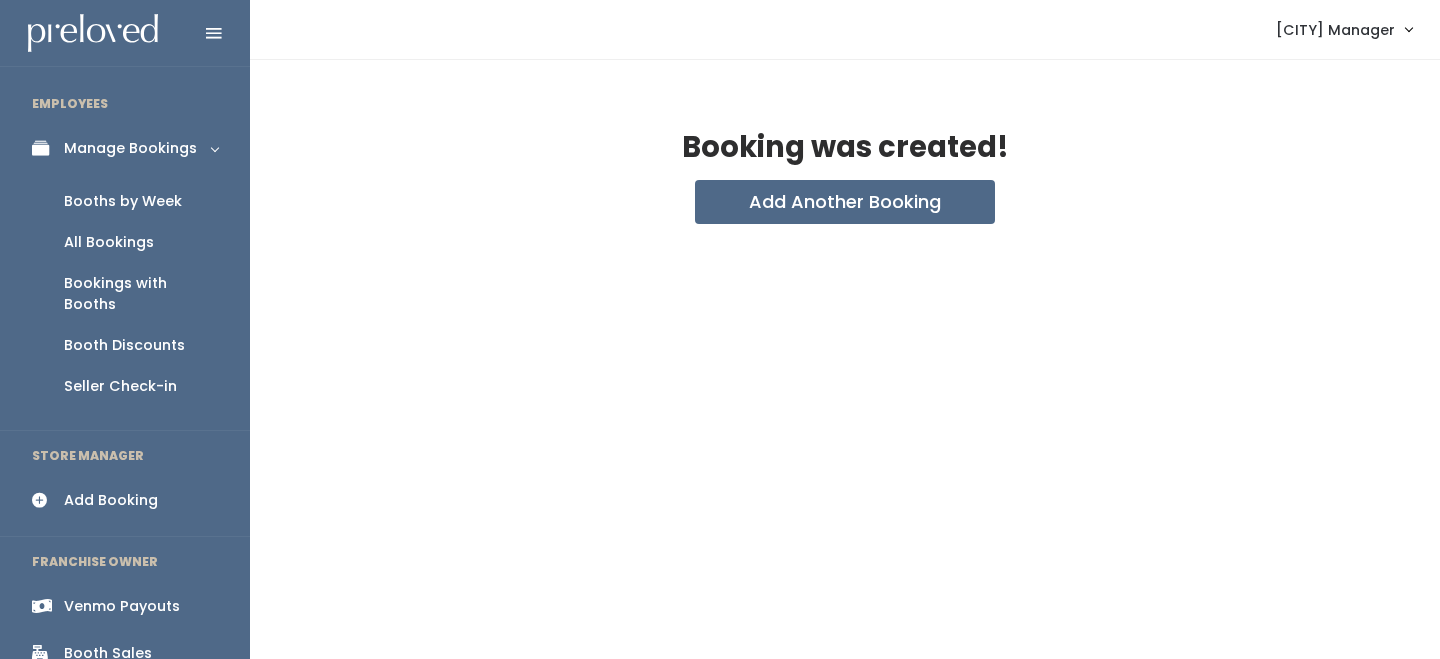 click on "Booths by Week" at bounding box center (125, 201) 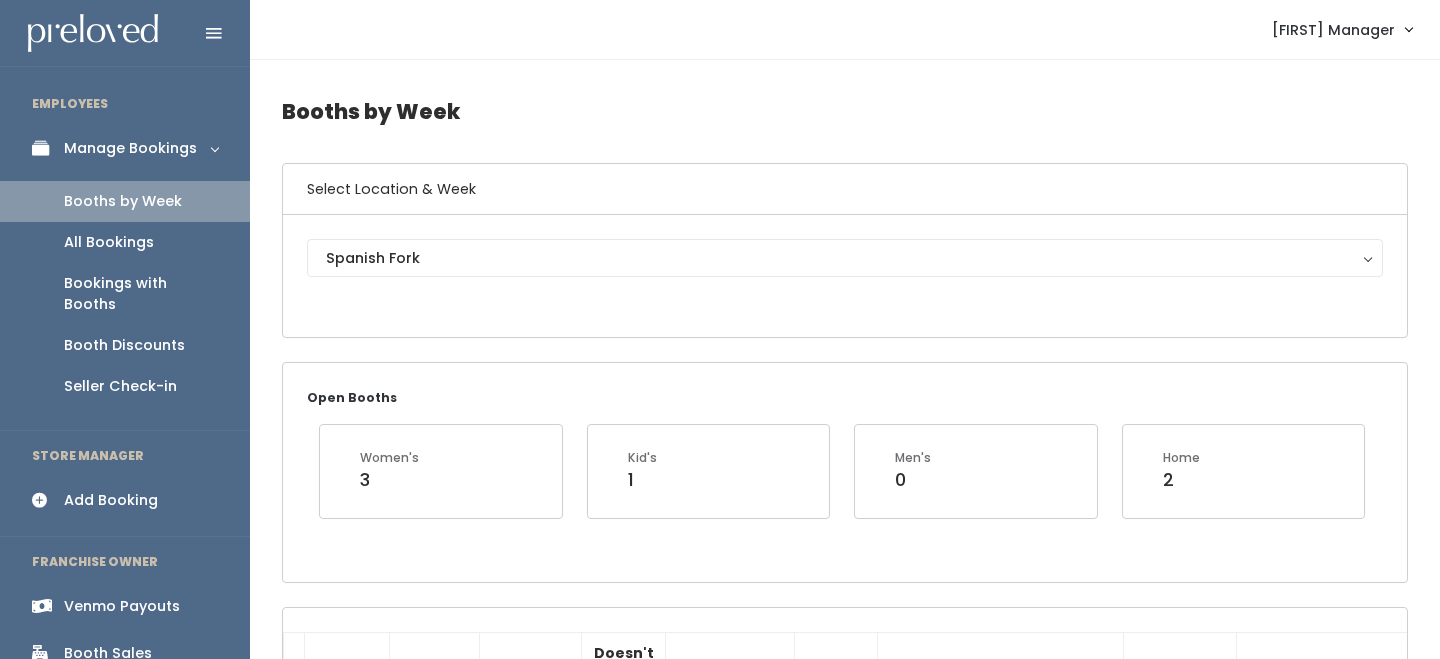 scroll, scrollTop: 0, scrollLeft: 0, axis: both 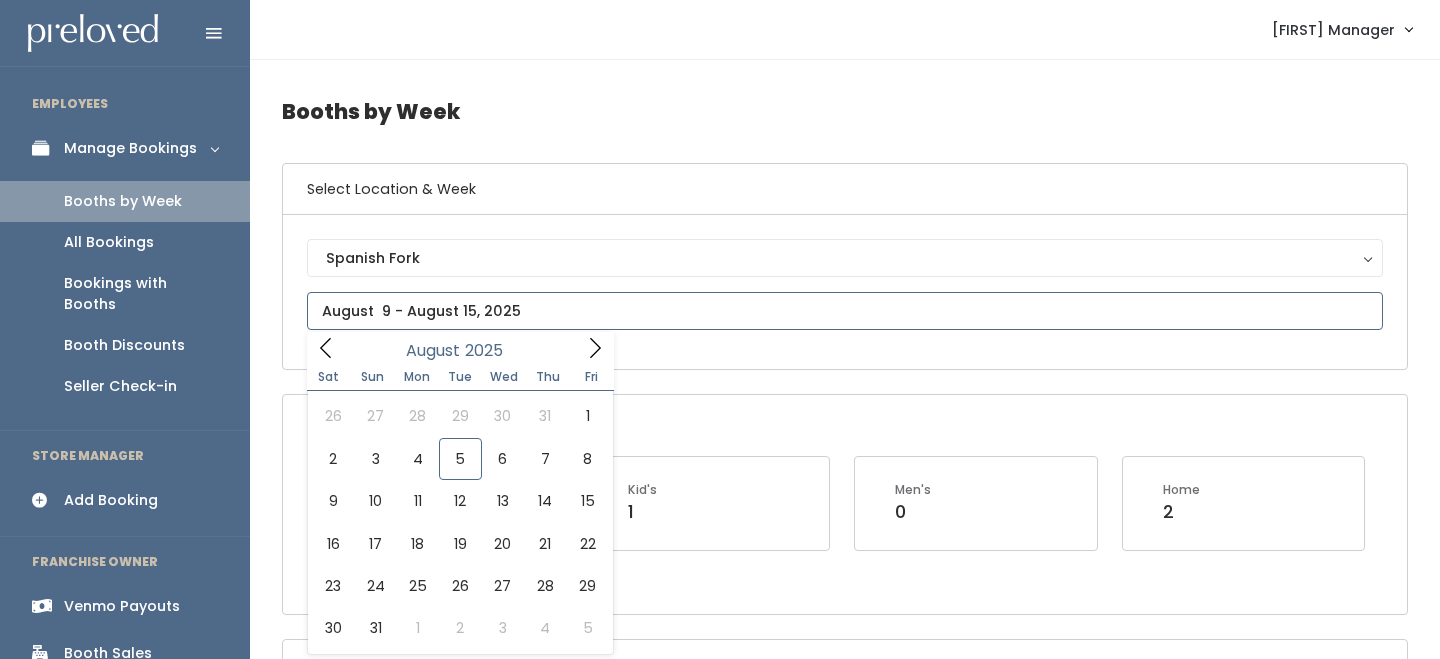 click at bounding box center (845, 311) 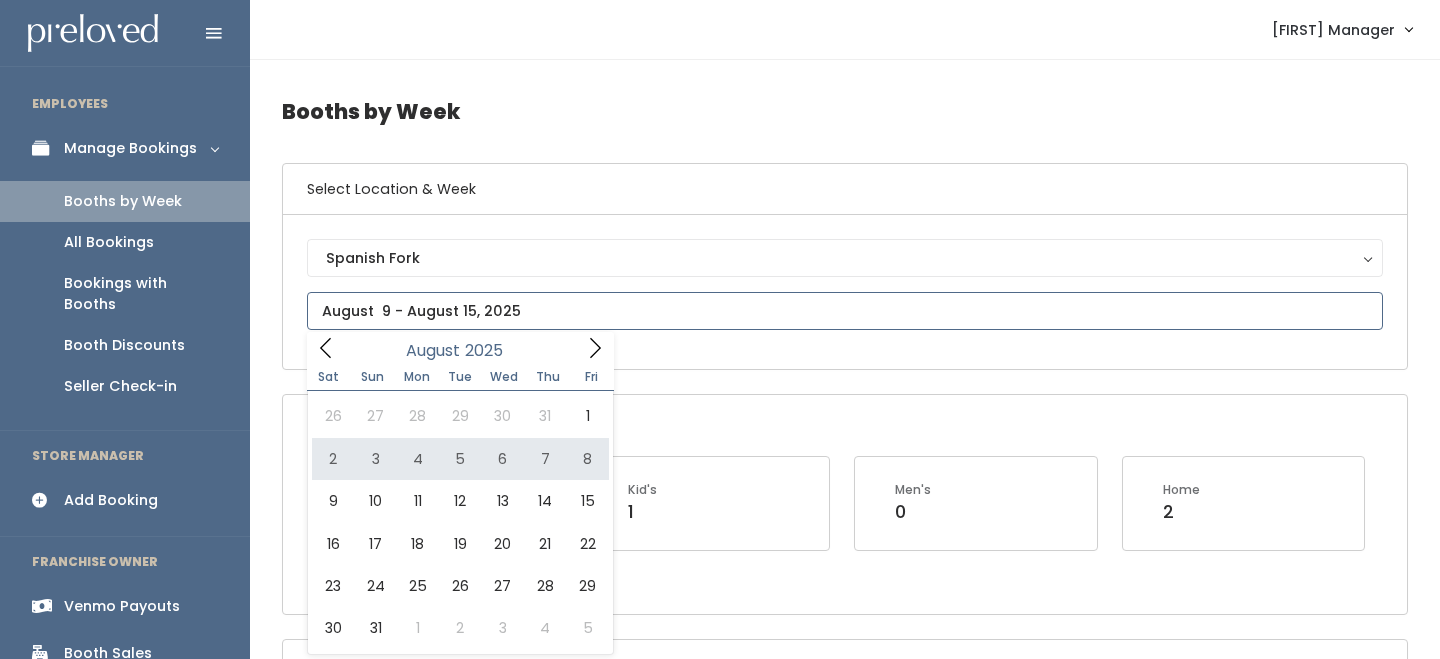 type on "August 2 to August 8" 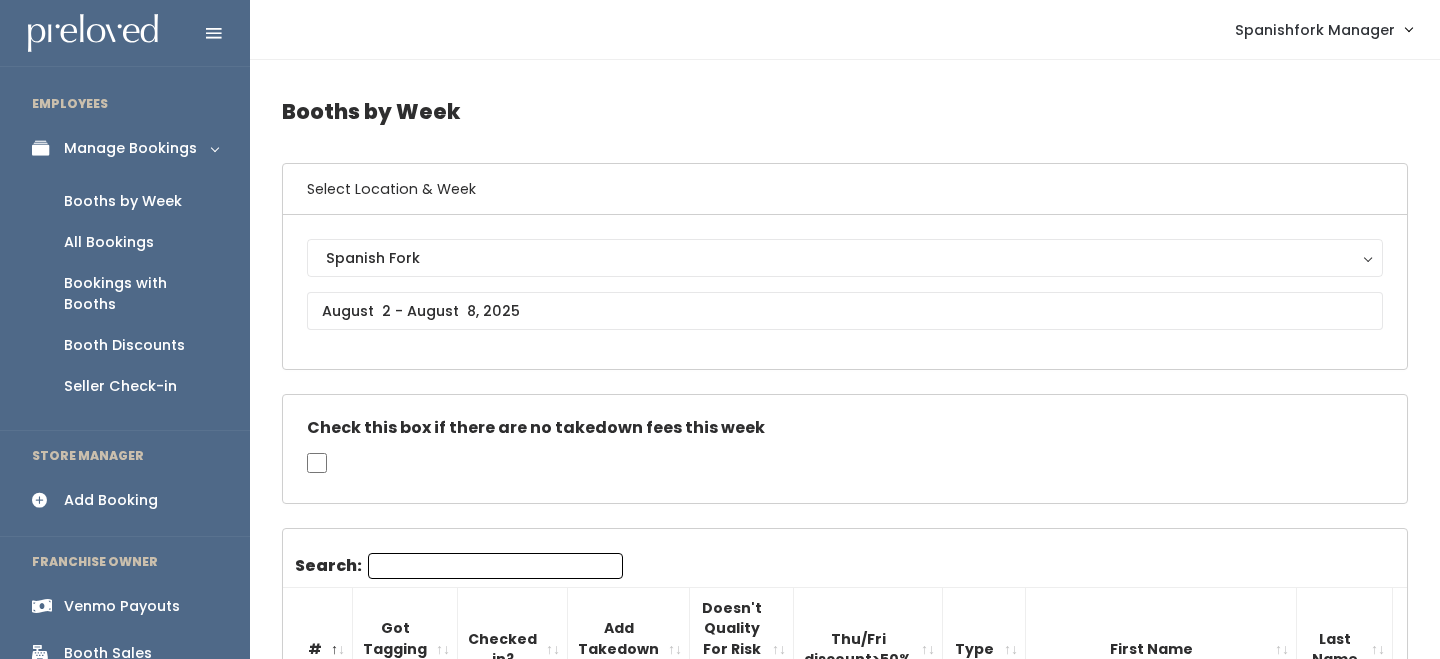 scroll, scrollTop: 0, scrollLeft: 0, axis: both 